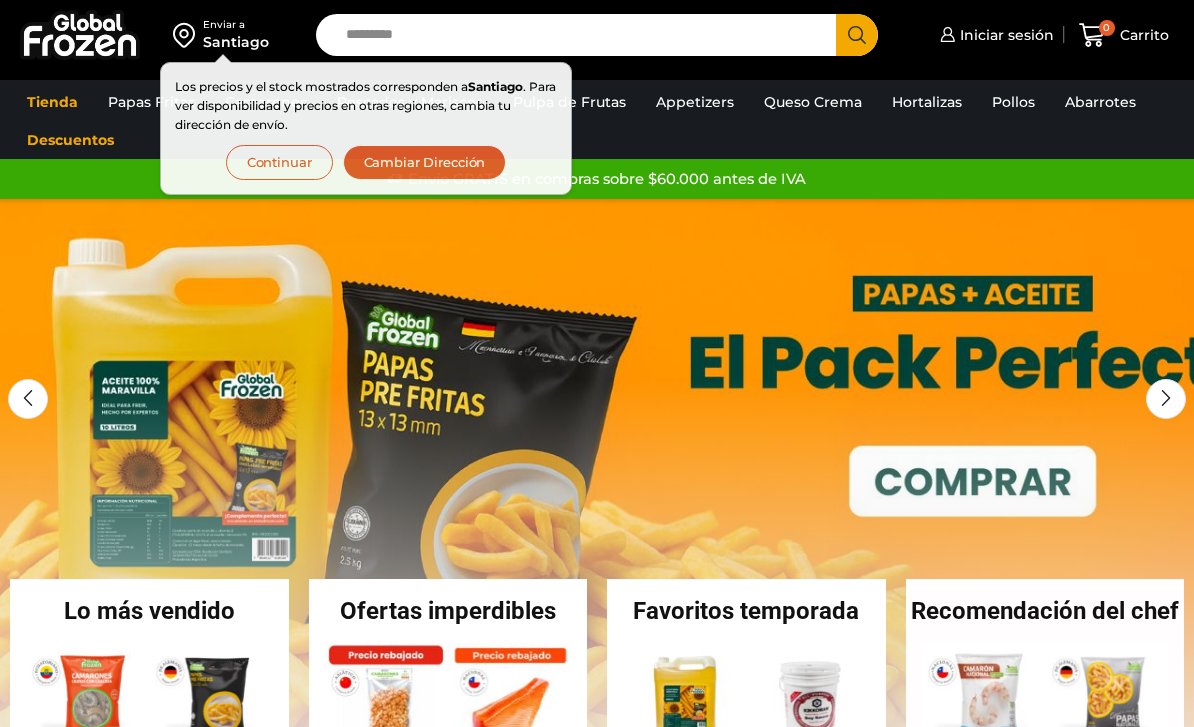 scroll, scrollTop: 0, scrollLeft: 0, axis: both 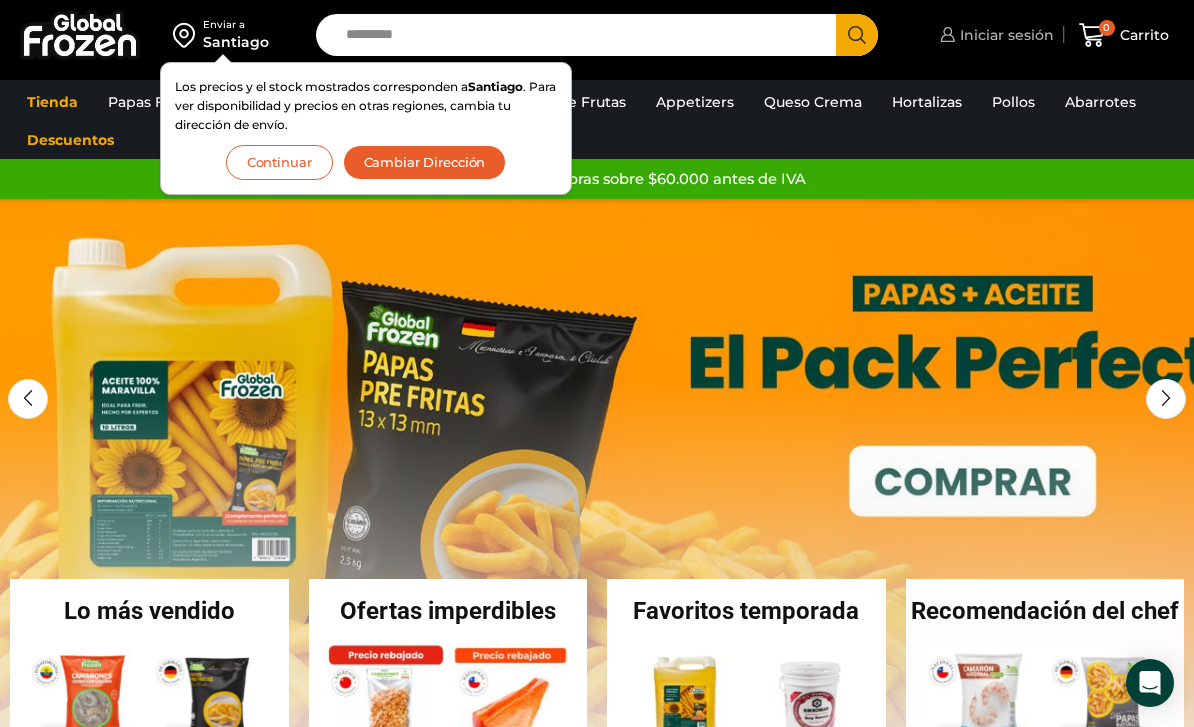 click on "Iniciar sesión" at bounding box center [1004, 35] 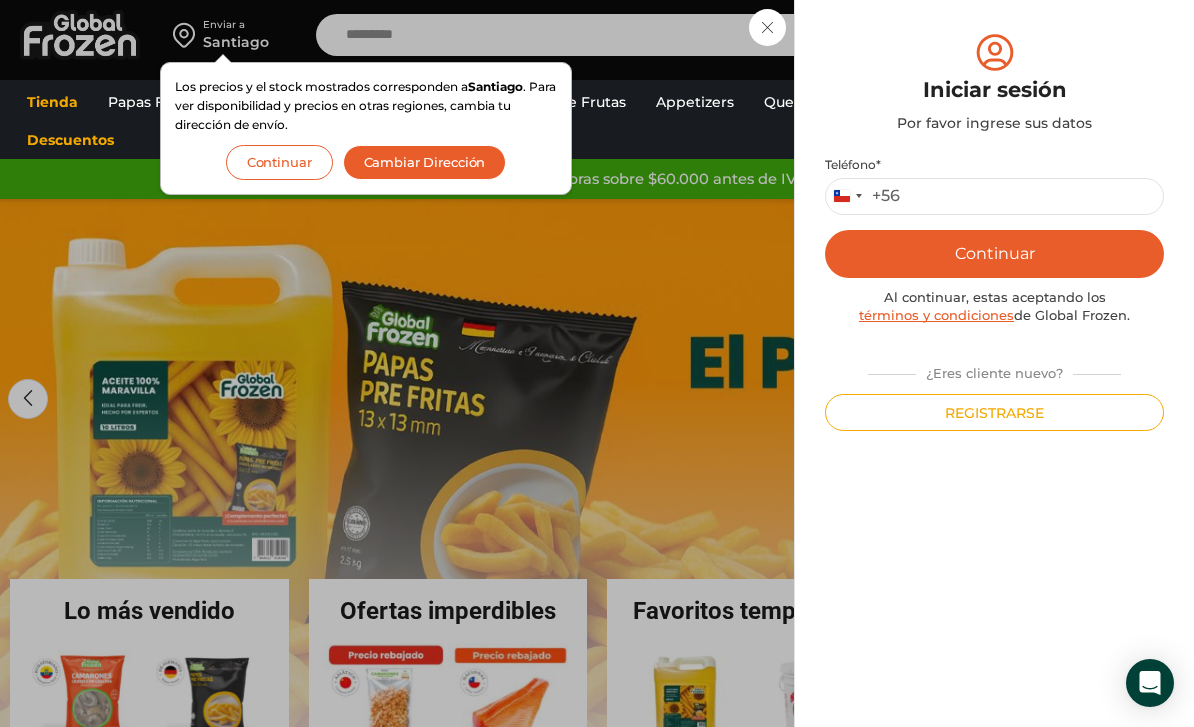 click on "Teléfono
*" at bounding box center (994, 165) 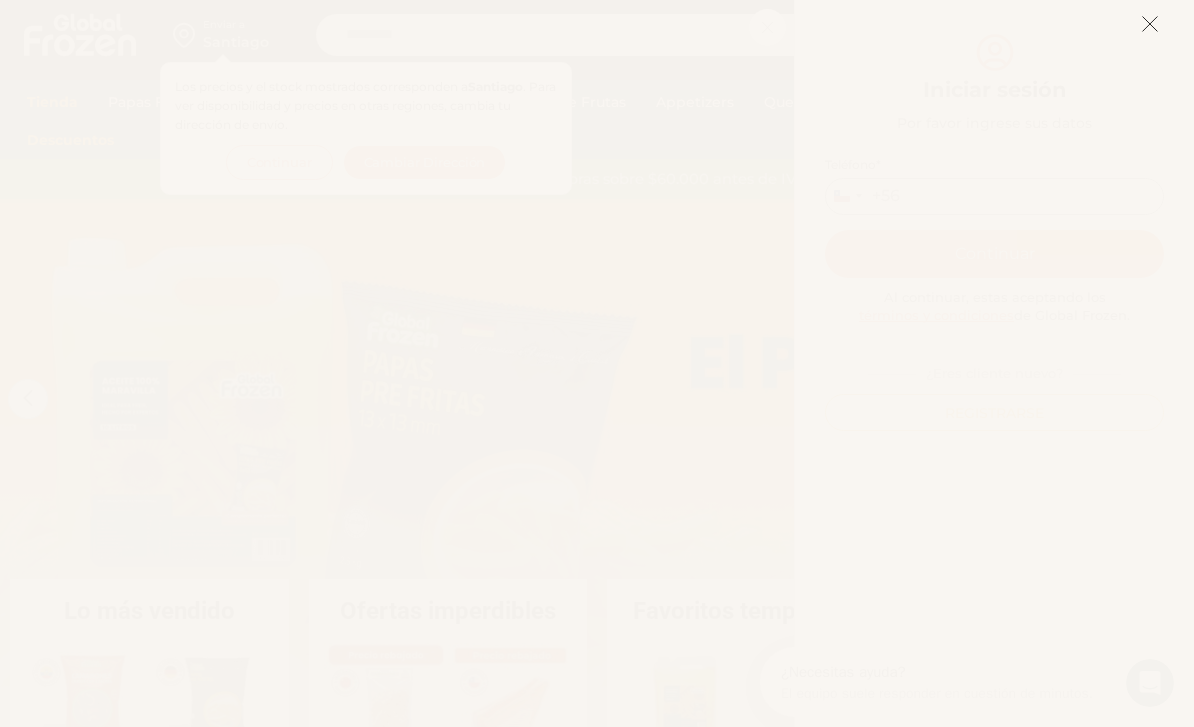 scroll, scrollTop: 0, scrollLeft: 0, axis: both 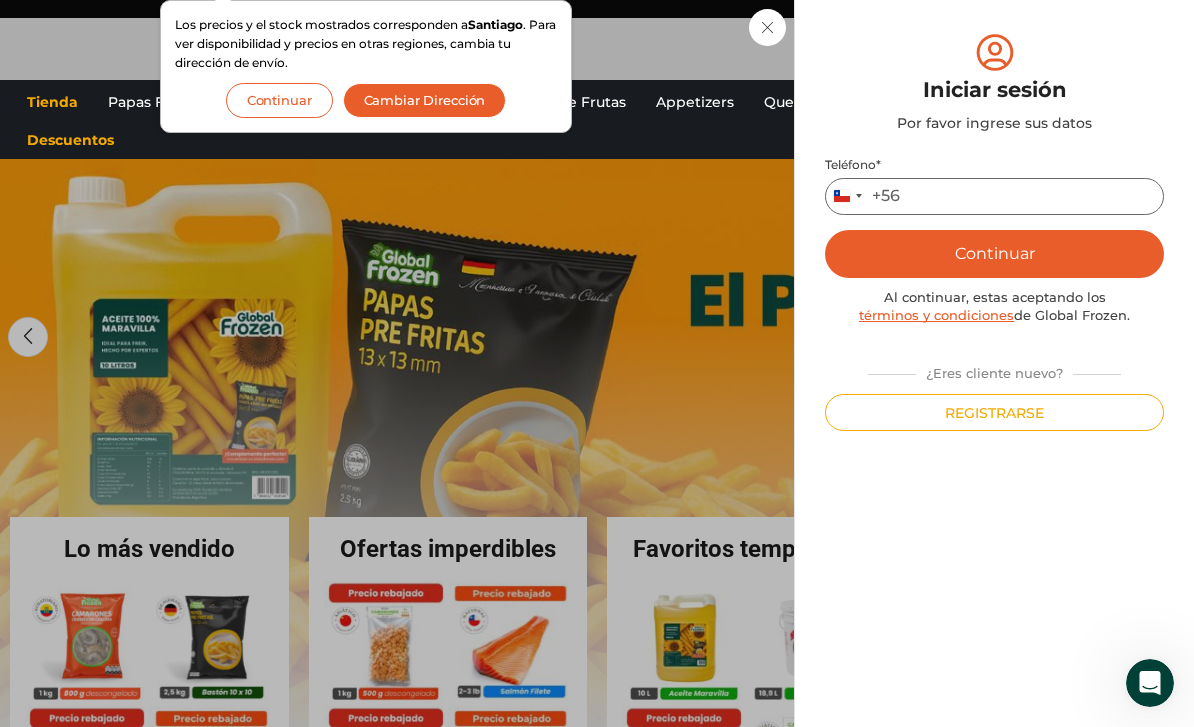 click on "Teléfono
*" at bounding box center (994, 196) 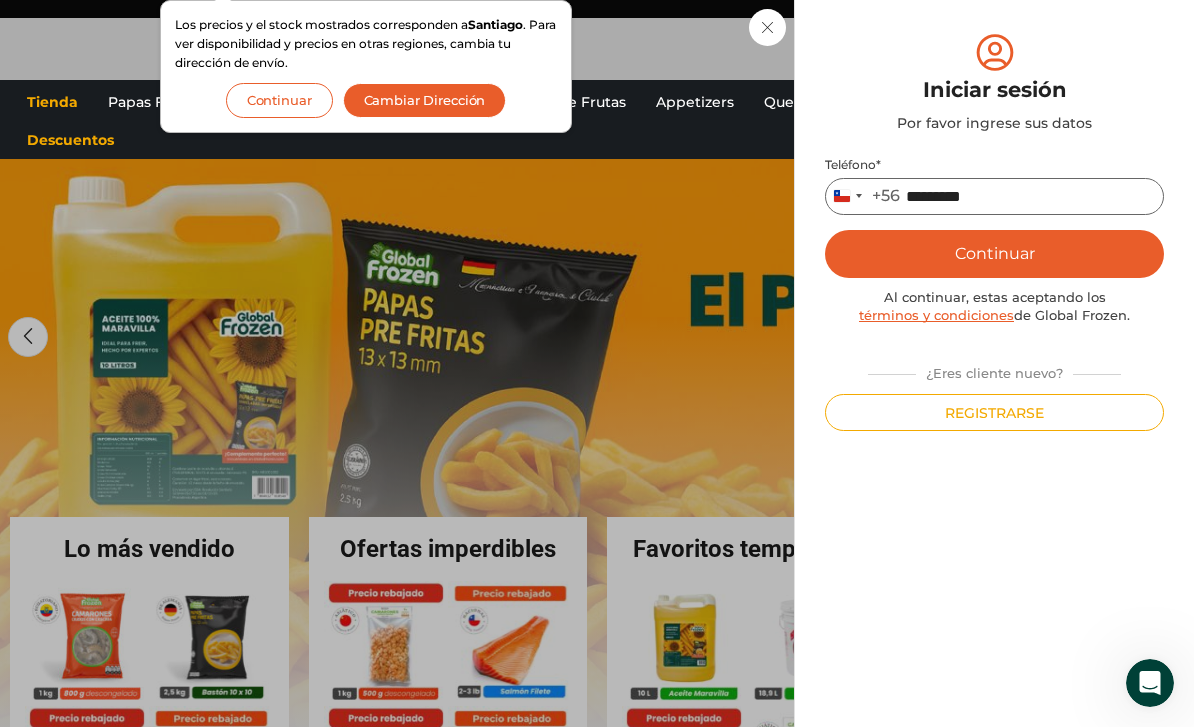 type on "*********" 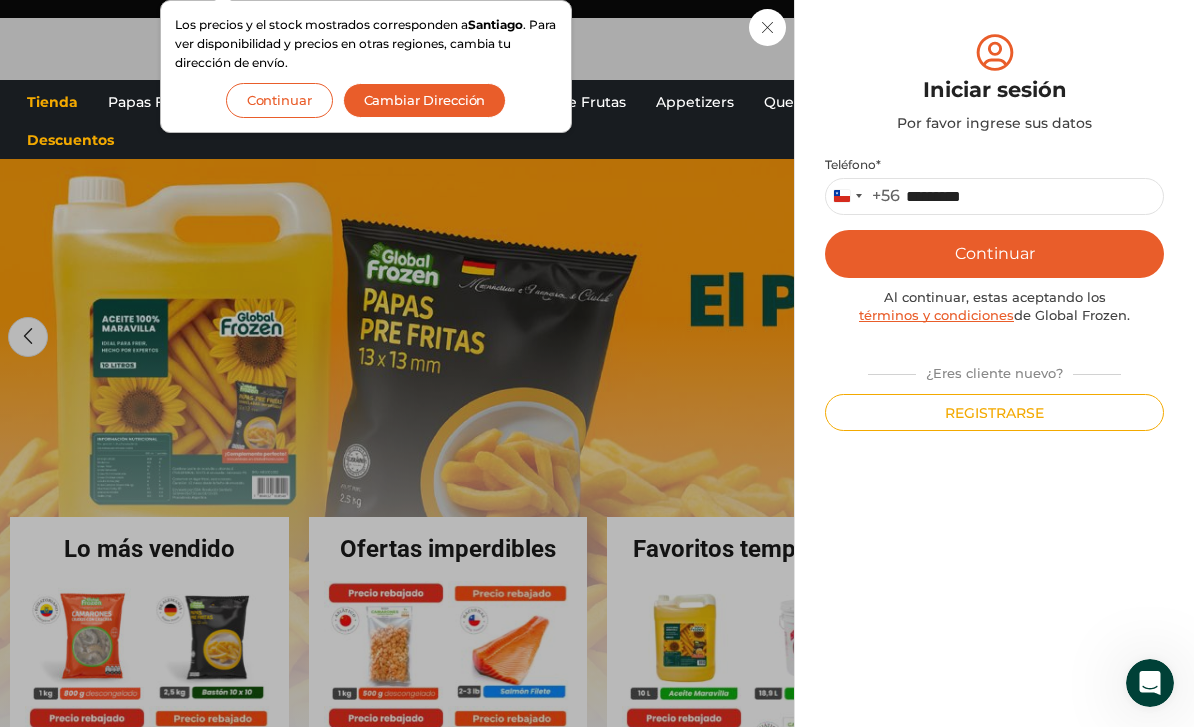click on "Continuar" at bounding box center (994, 254) 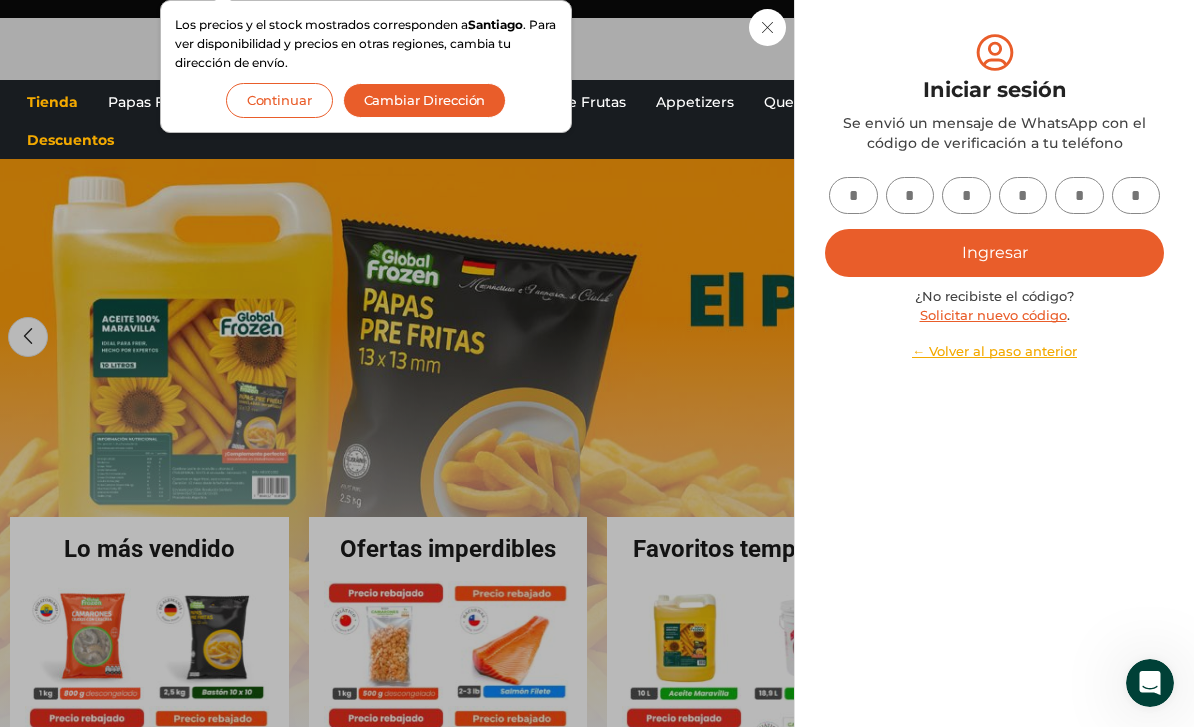 click at bounding box center [853, 195] 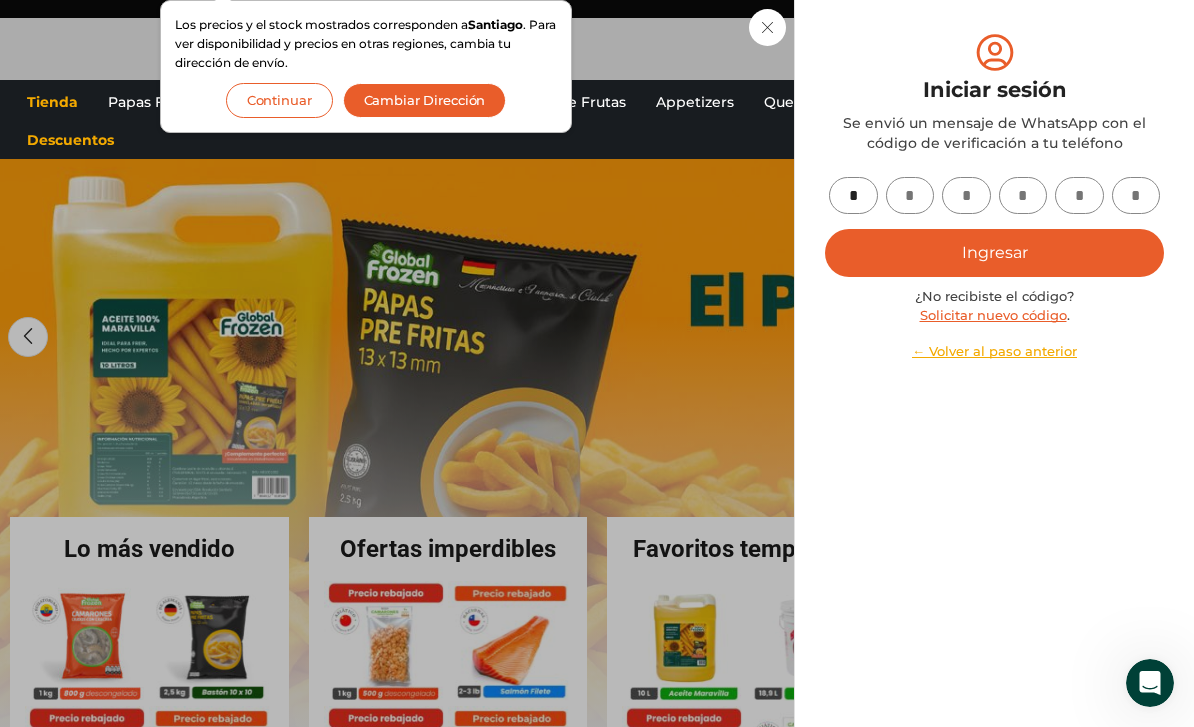 type on "*" 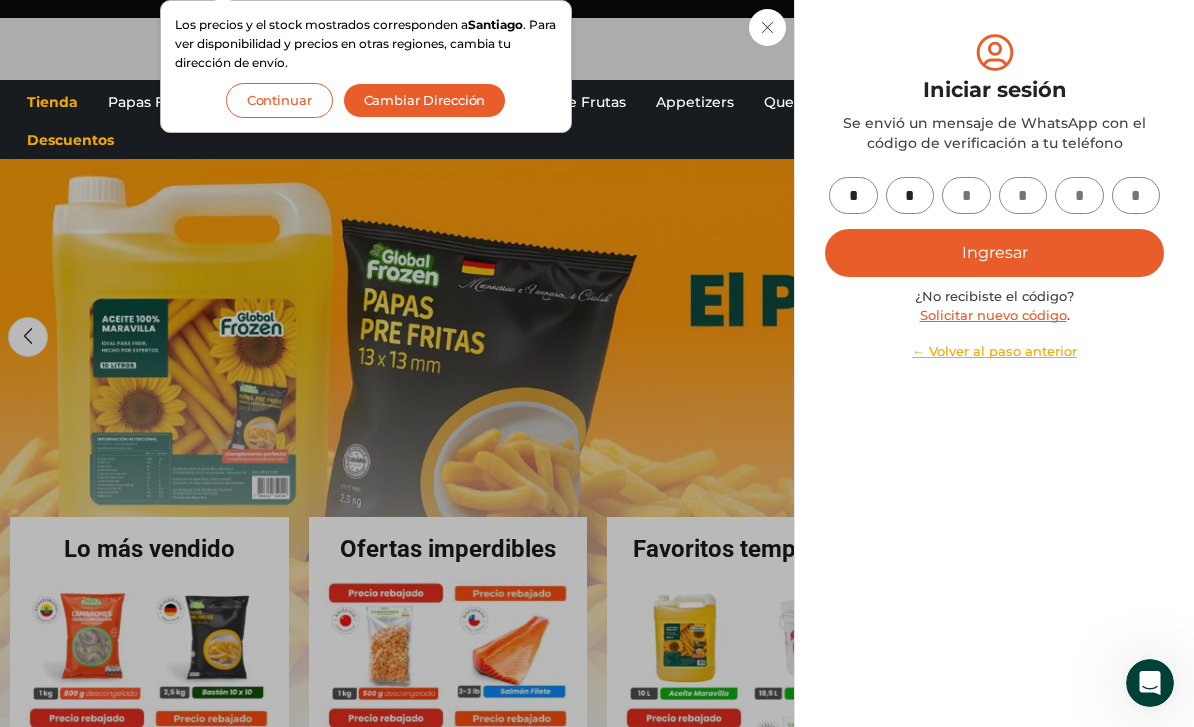 type on "*" 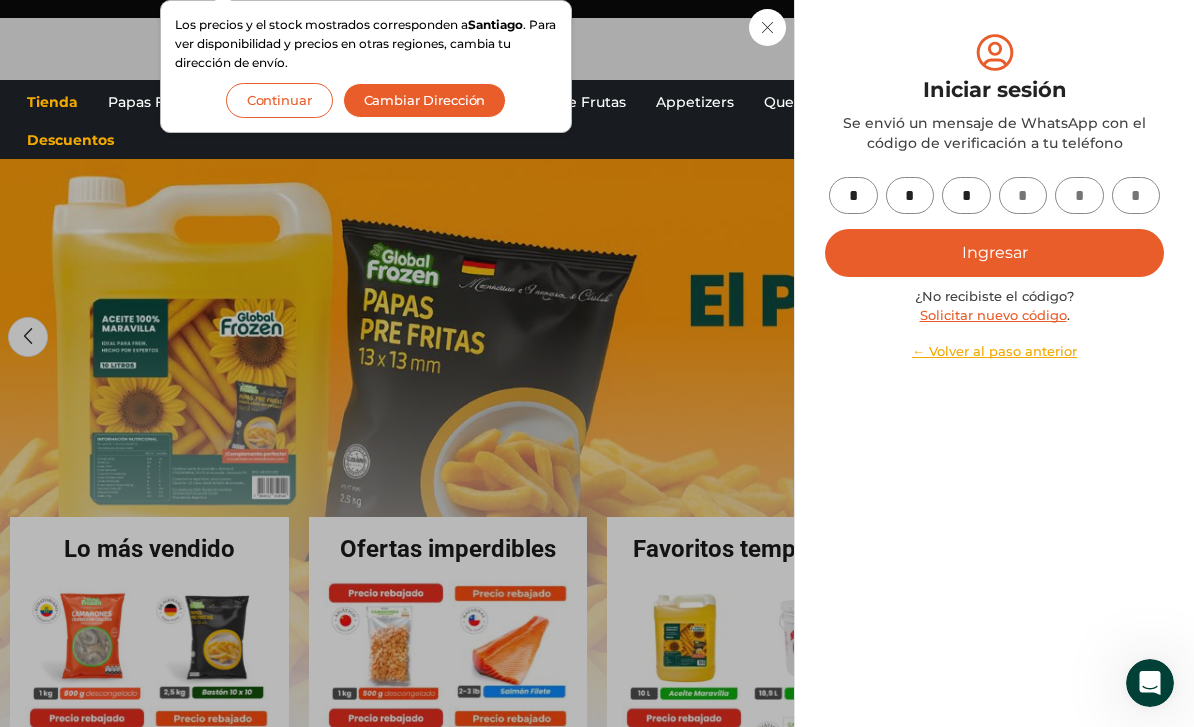type on "*" 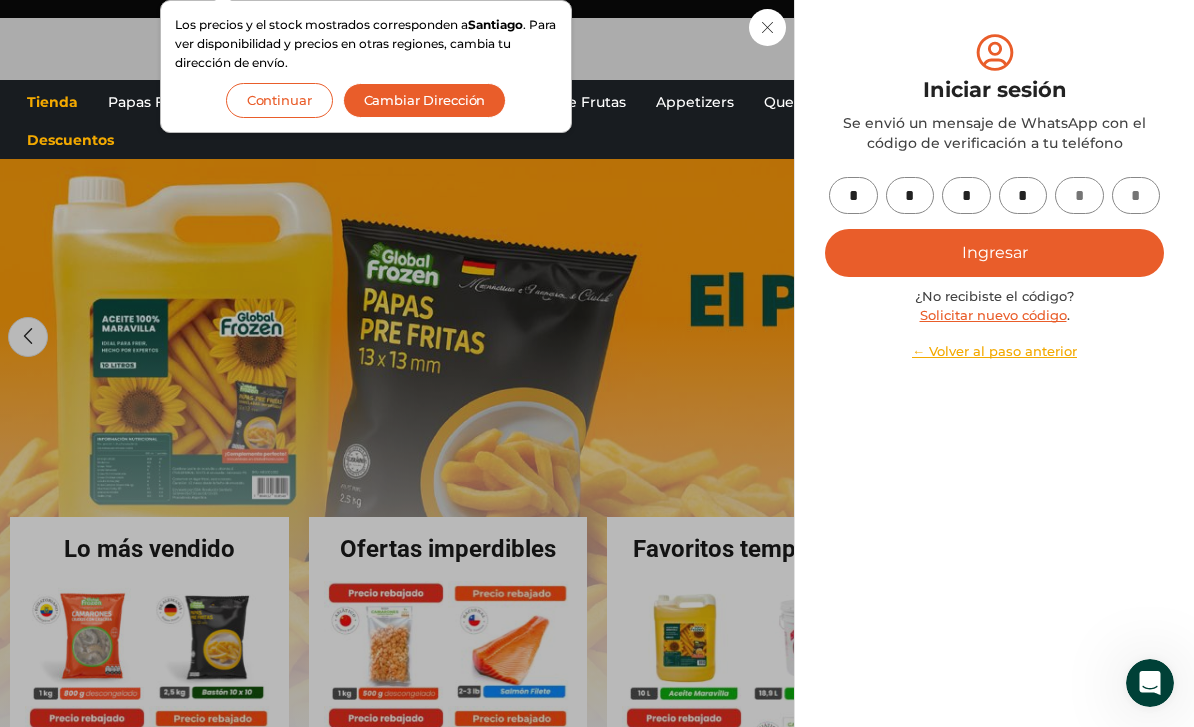type on "*" 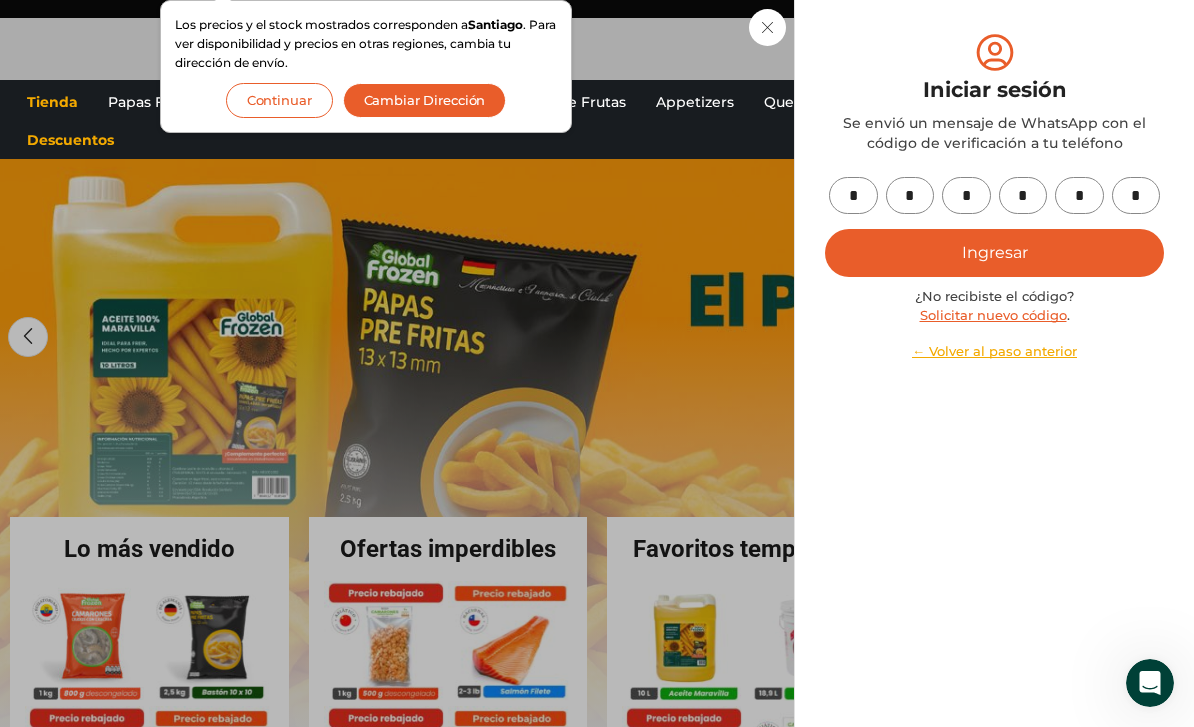 type on "*" 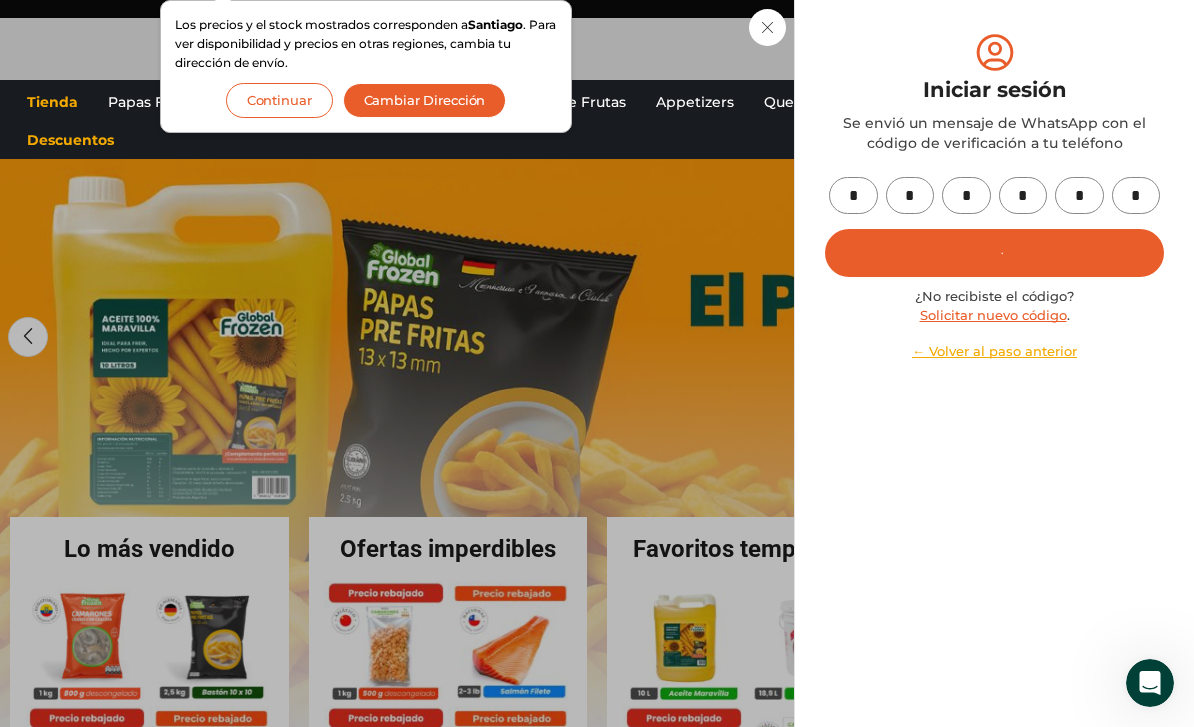 click on "Iniciar sesión
Mi cuenta
Login
Register
Iniciar sesión
Por favor ingrese sus datos
Iniciar sesión
Se envió un mensaje de WhatsApp con el código de verificación a tu teléfono
* *" at bounding box center (994, -27) 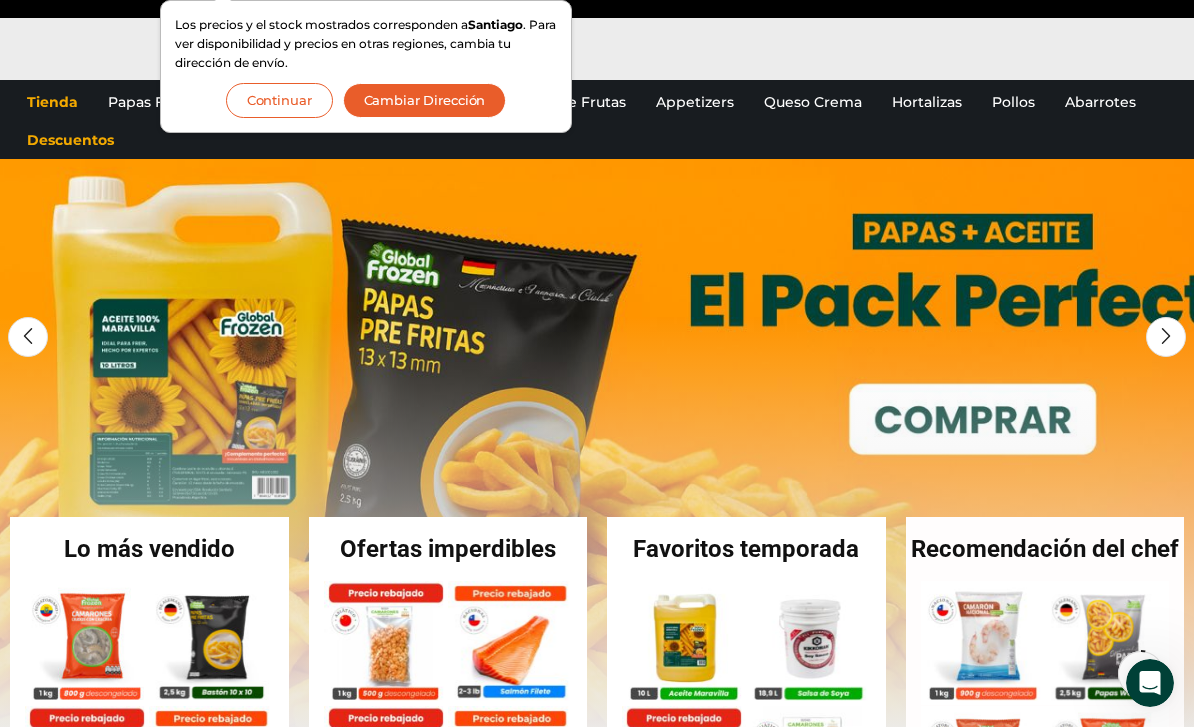 click on "Continuar" at bounding box center (279, 100) 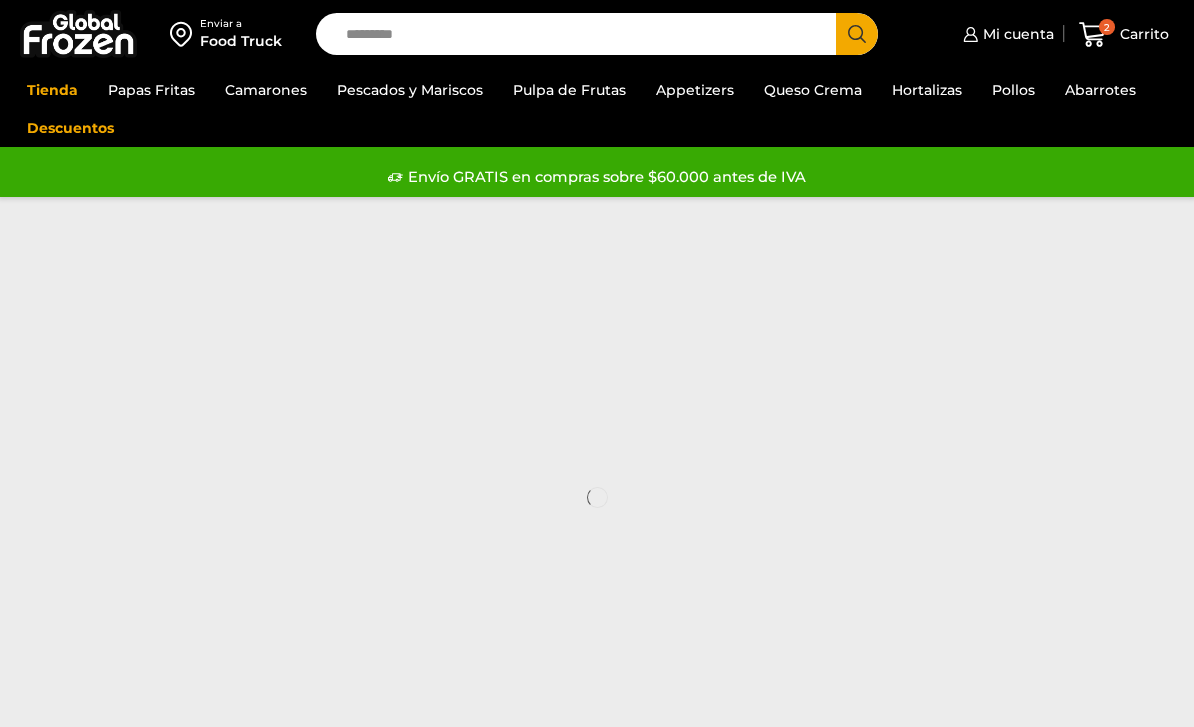 scroll, scrollTop: 0, scrollLeft: 0, axis: both 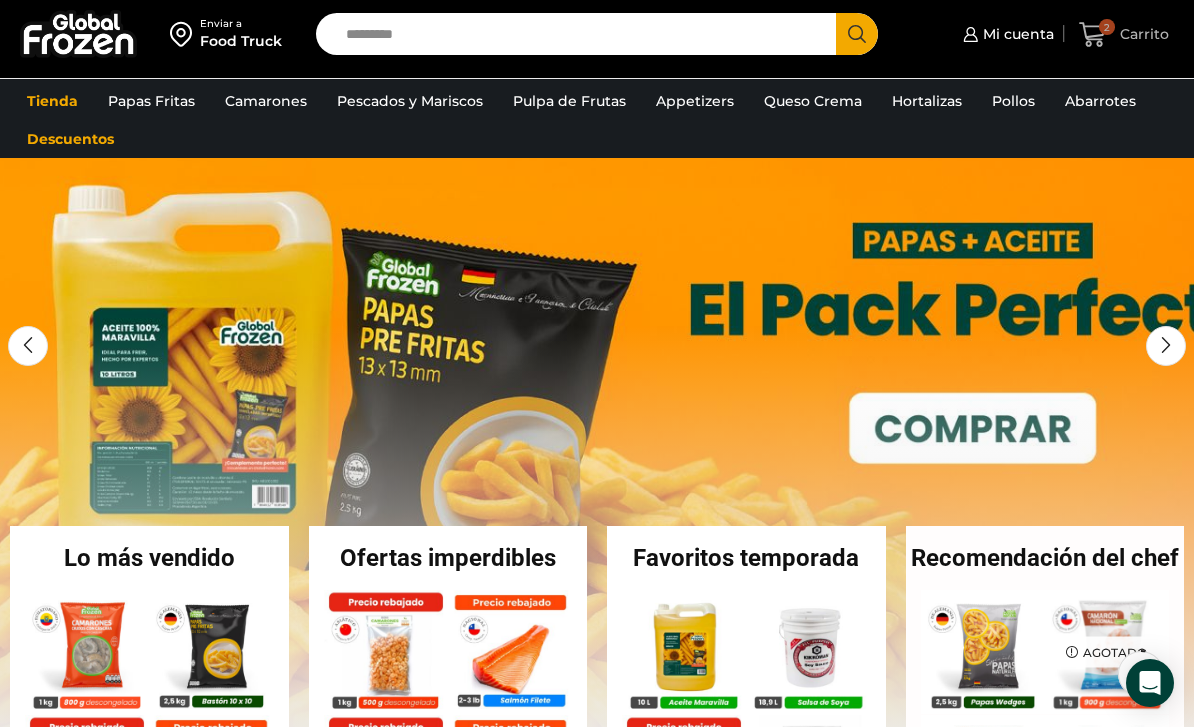 click on "2
Carrito" at bounding box center [1123, 34] 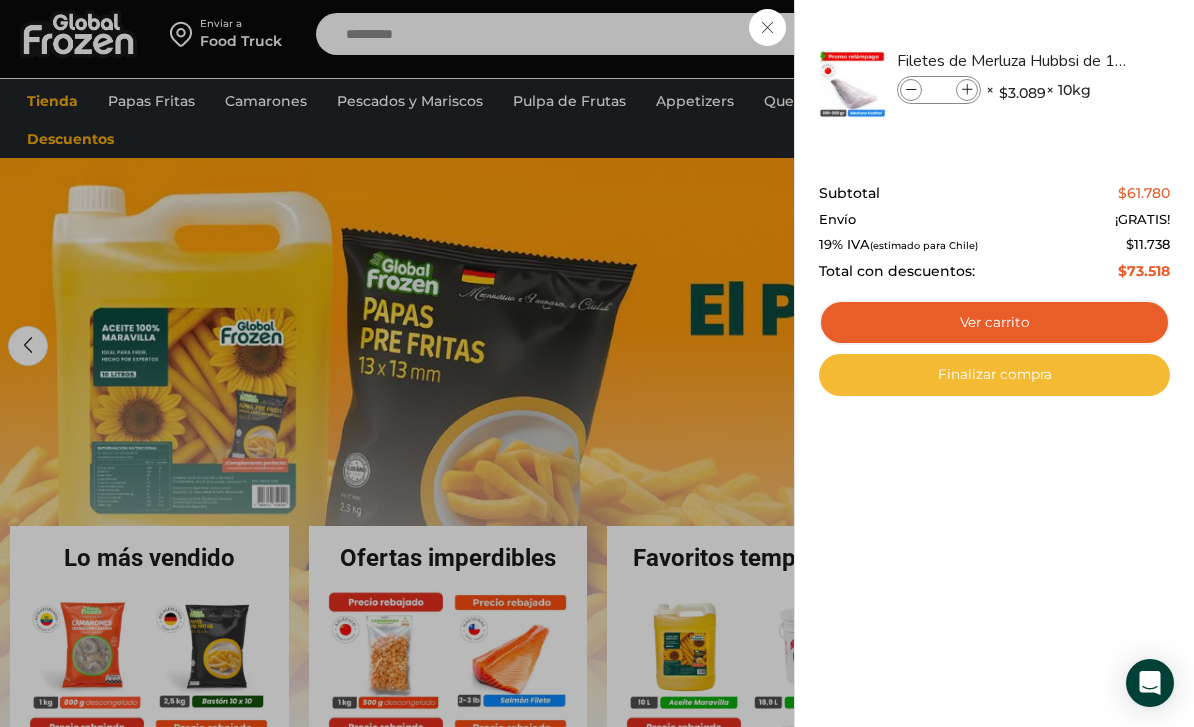 click on "Finalizar compra" at bounding box center (994, 375) 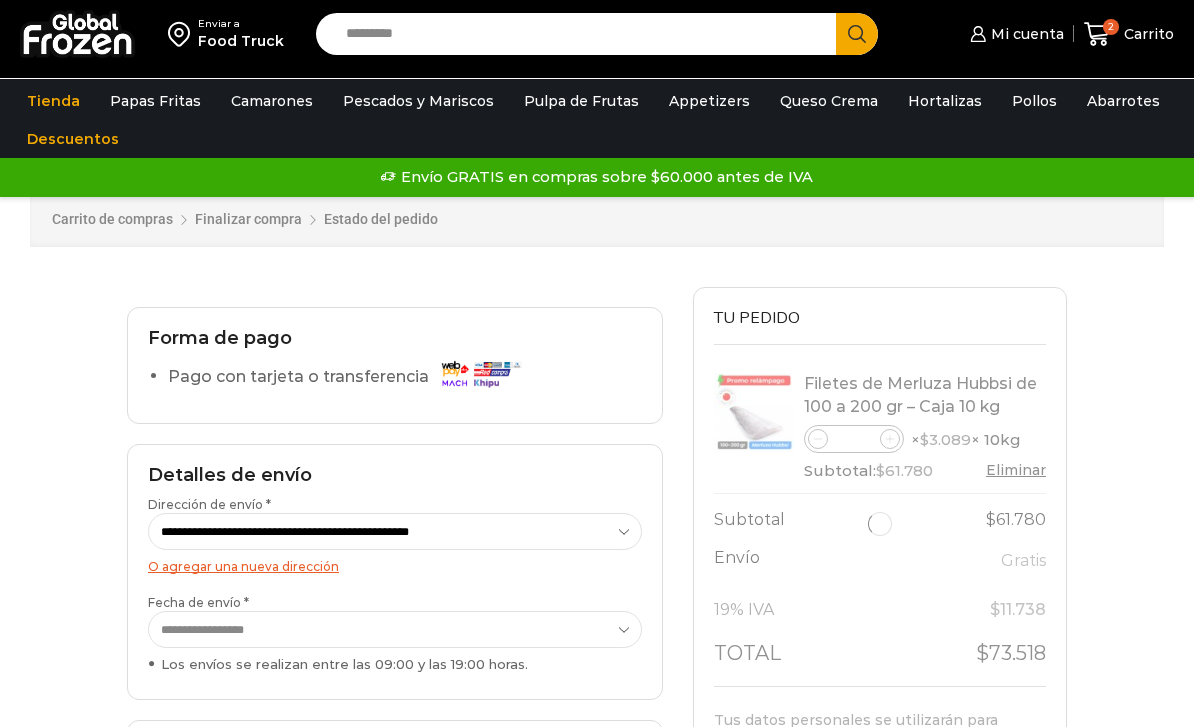 scroll, scrollTop: 0, scrollLeft: 0, axis: both 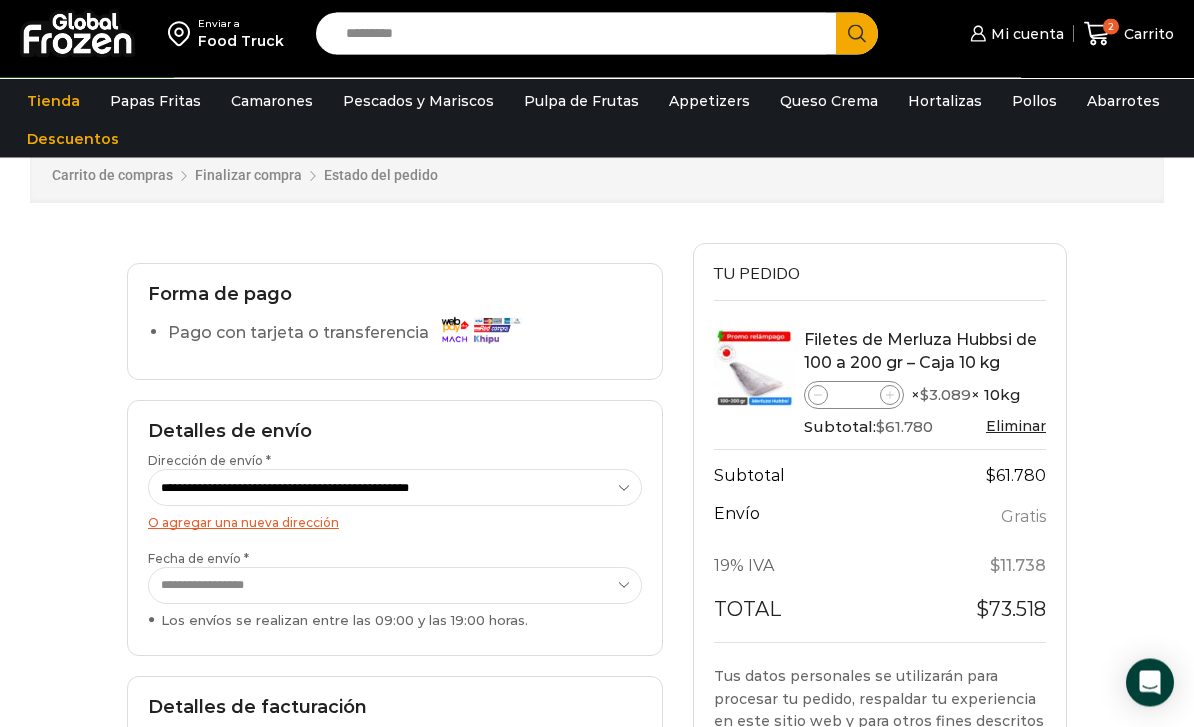 click on "Search input" at bounding box center [581, 34] 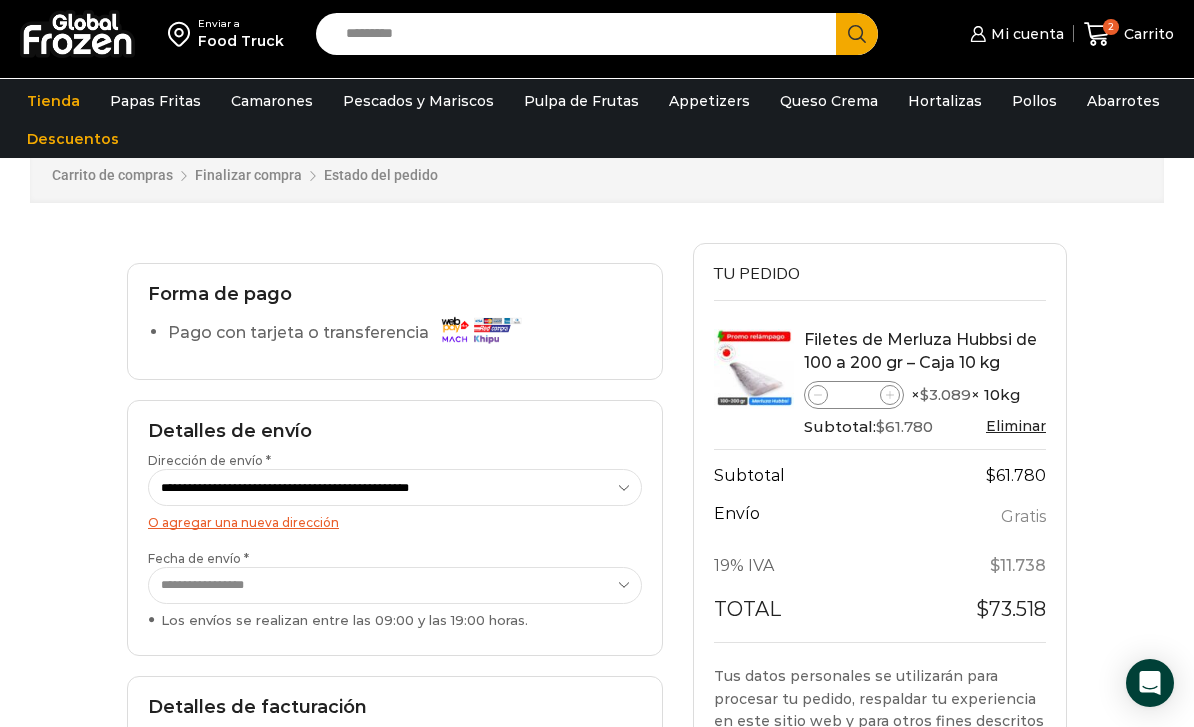 scroll, scrollTop: 54, scrollLeft: 0, axis: vertical 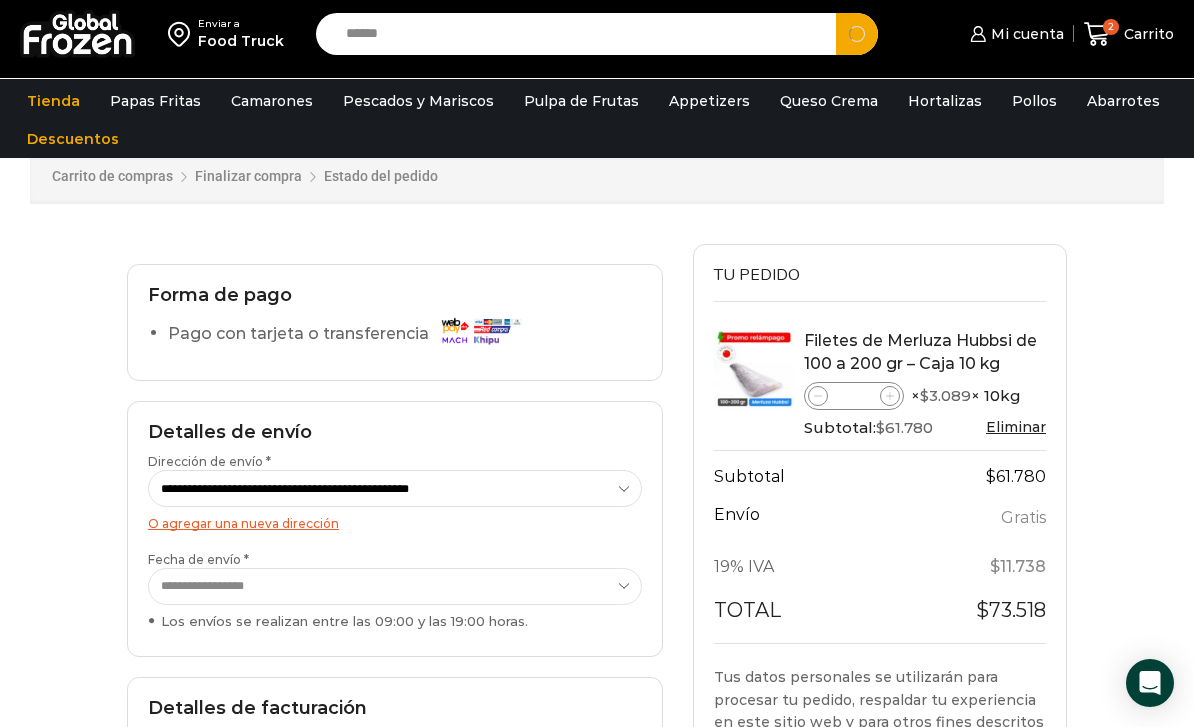 type on "******" 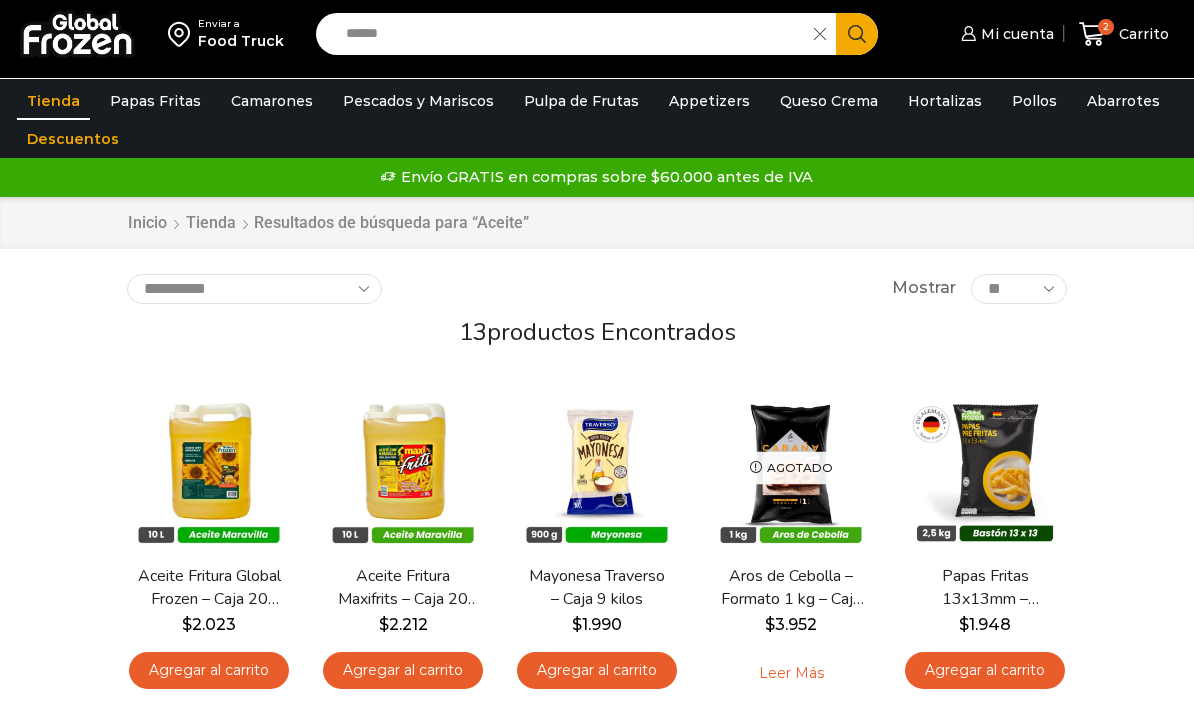 scroll, scrollTop: 0, scrollLeft: 0, axis: both 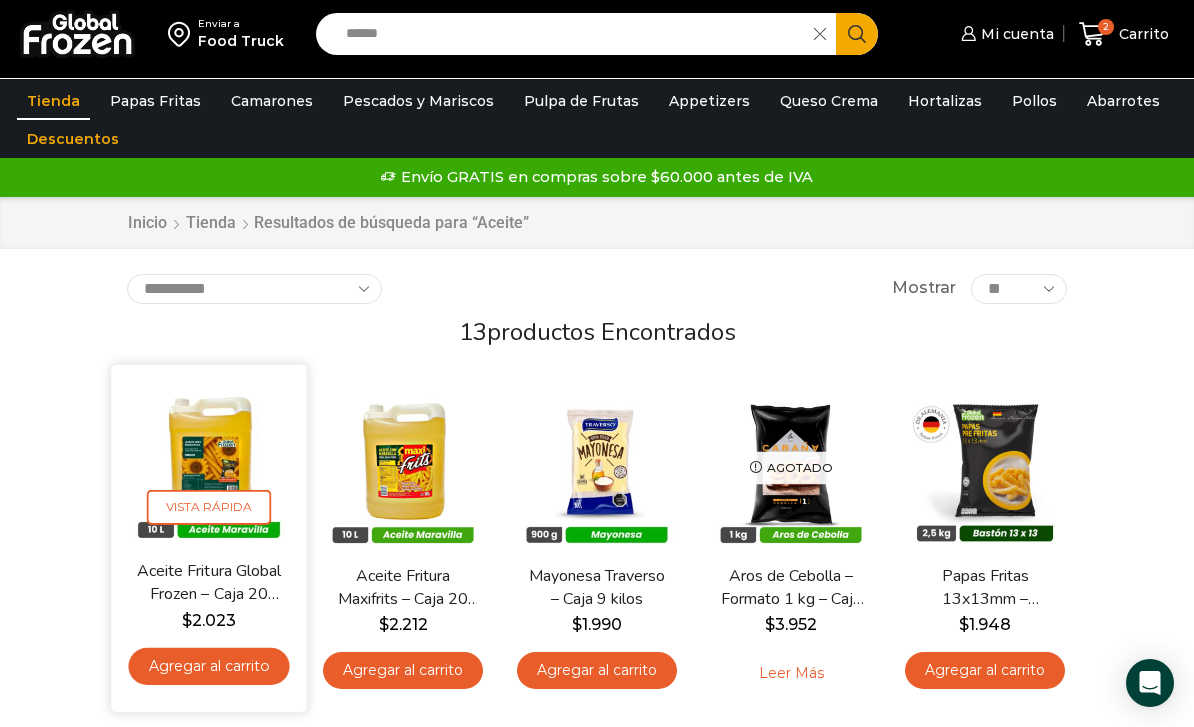 click on "Aceite Fritura Global Frozen – Caja 20 litros" at bounding box center (209, 583) 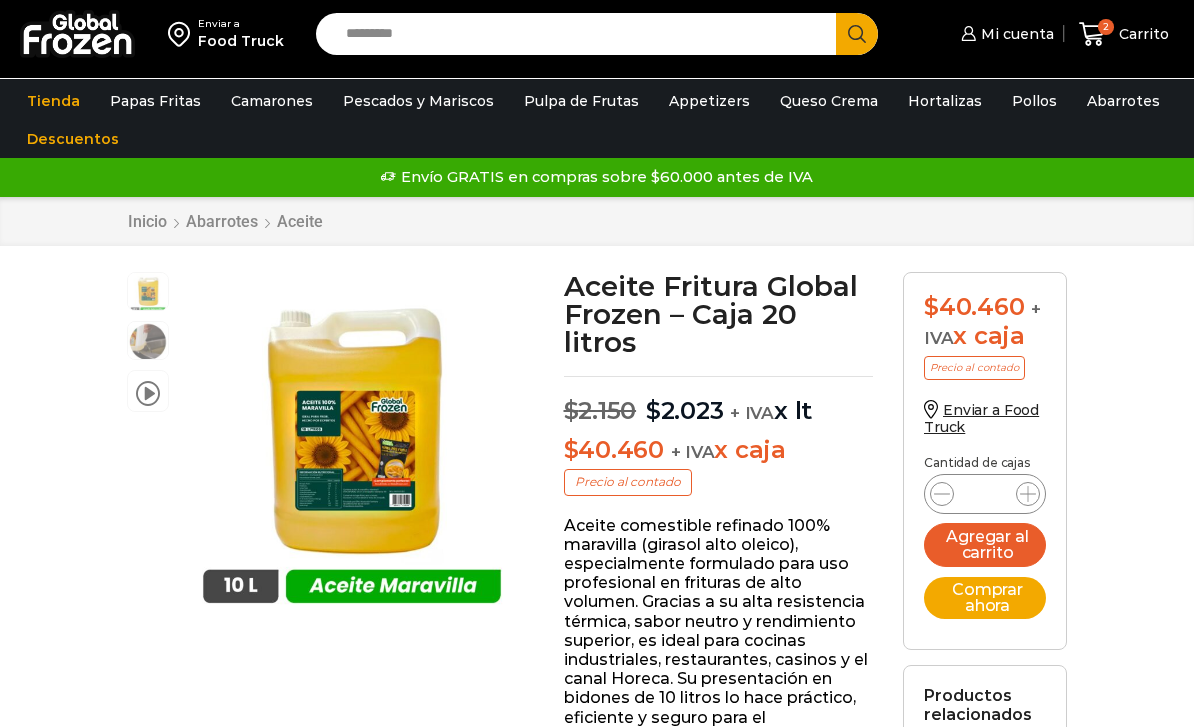 scroll, scrollTop: 0, scrollLeft: 0, axis: both 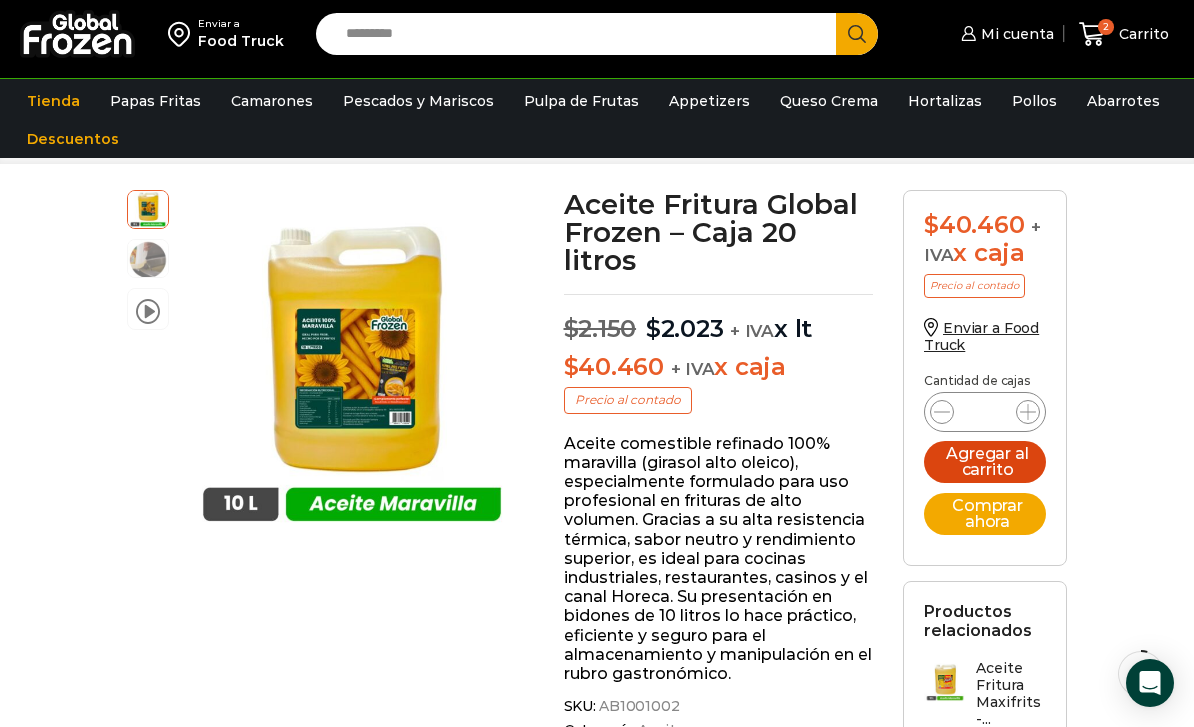 click on "Agregar al carrito" at bounding box center [985, 462] 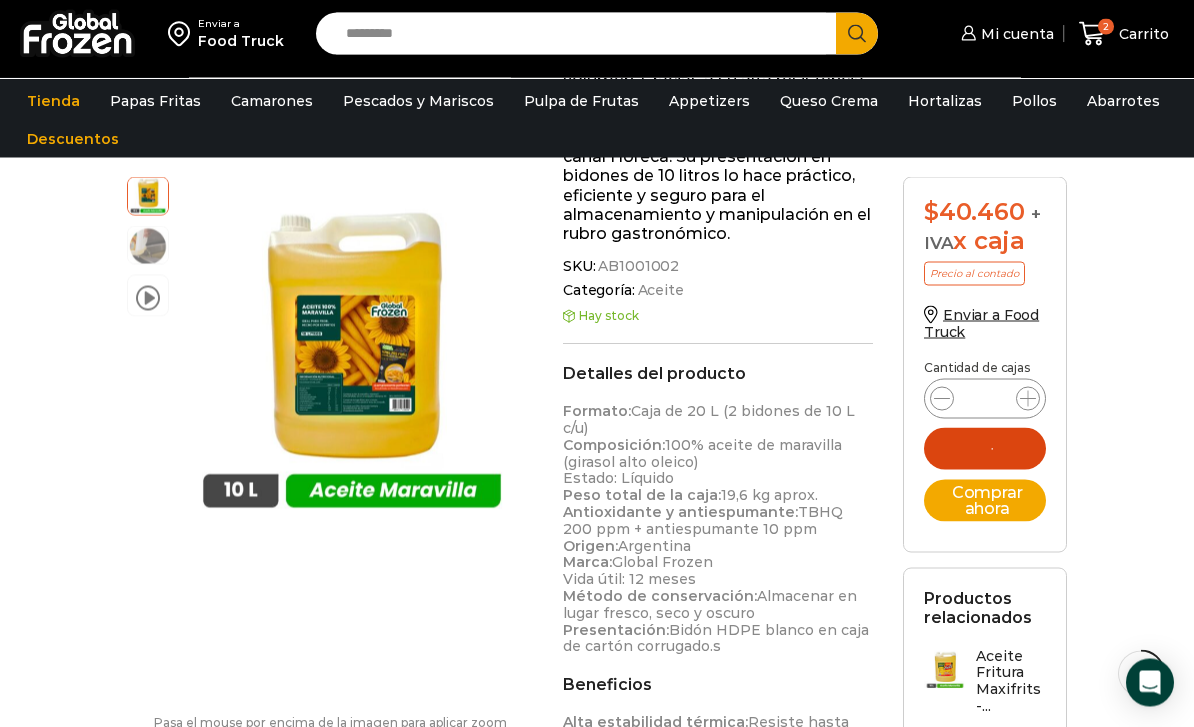 scroll, scrollTop: 533, scrollLeft: 0, axis: vertical 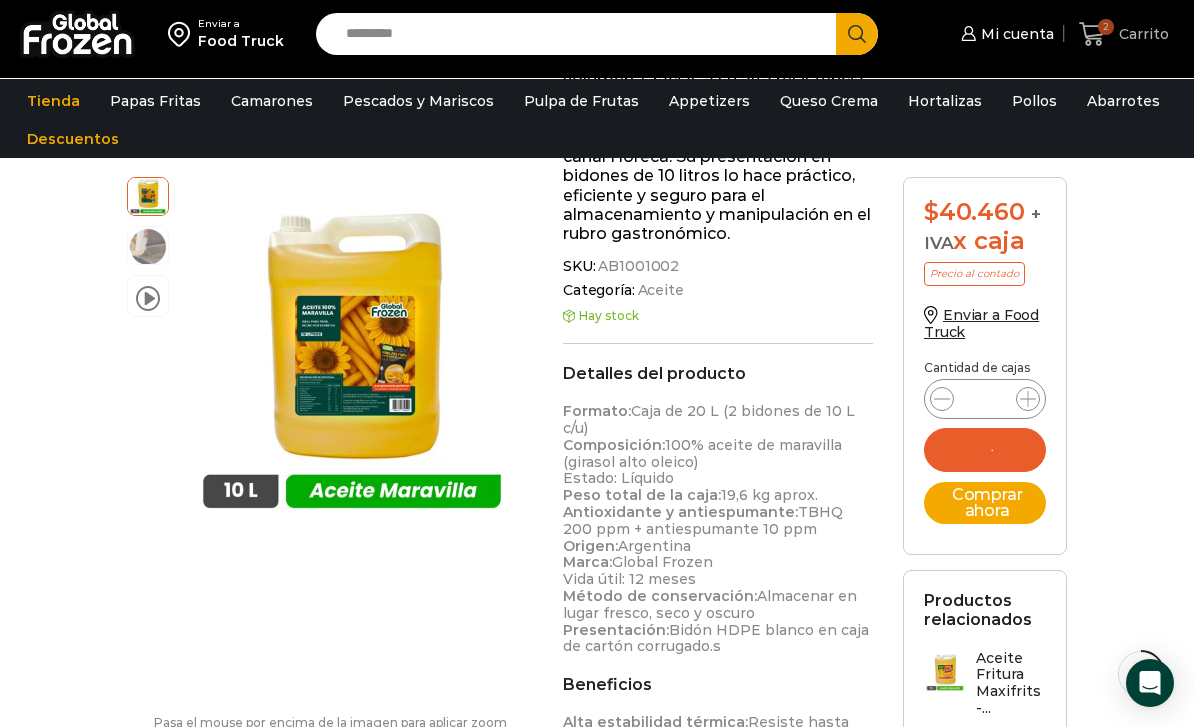 click on "Carrito" at bounding box center (1141, 34) 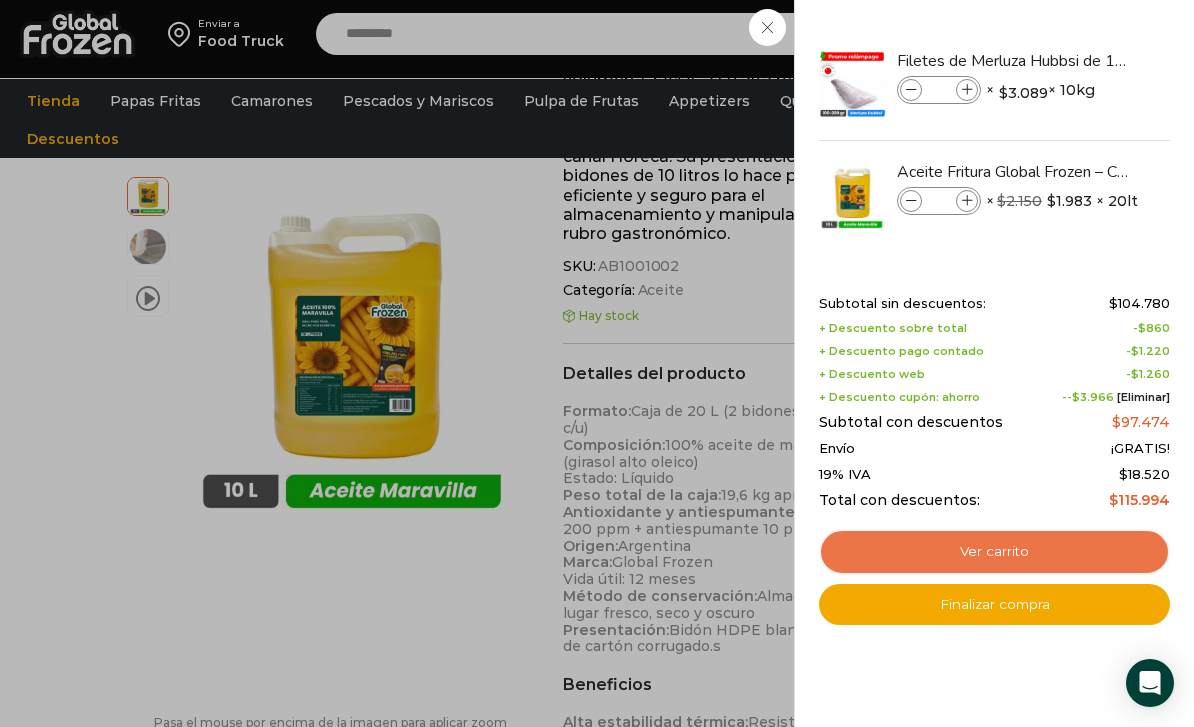 click on "Ver carrito" at bounding box center [994, 552] 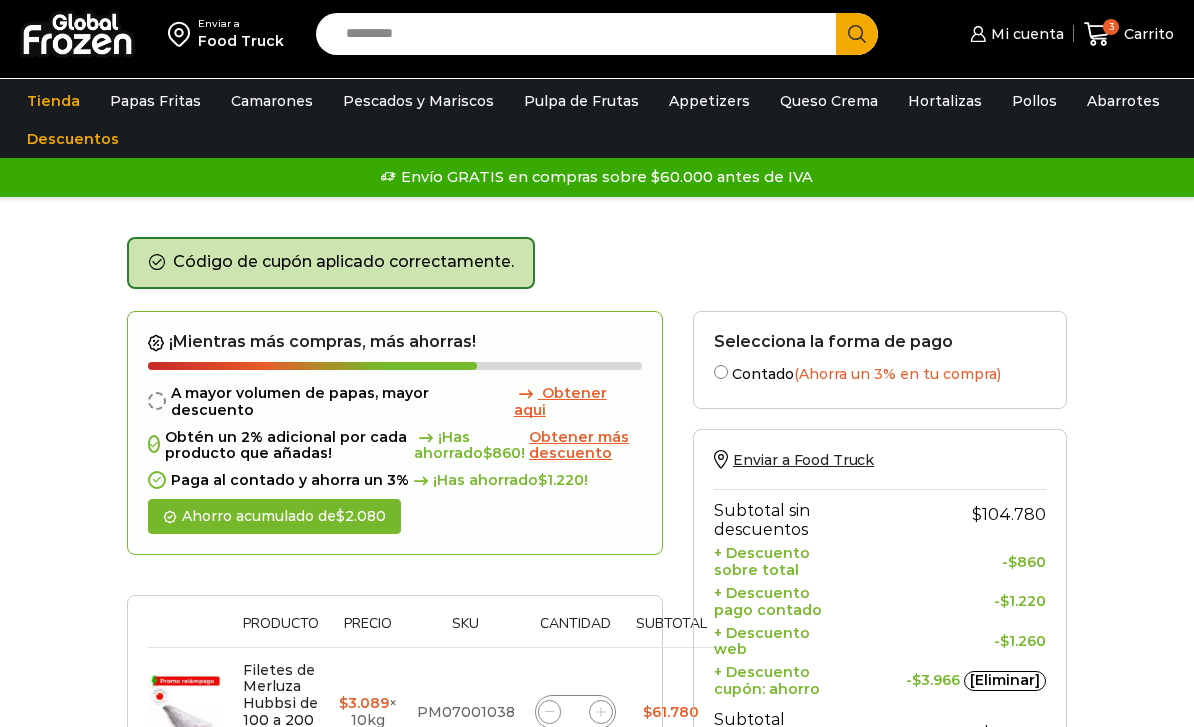 scroll, scrollTop: 3, scrollLeft: 0, axis: vertical 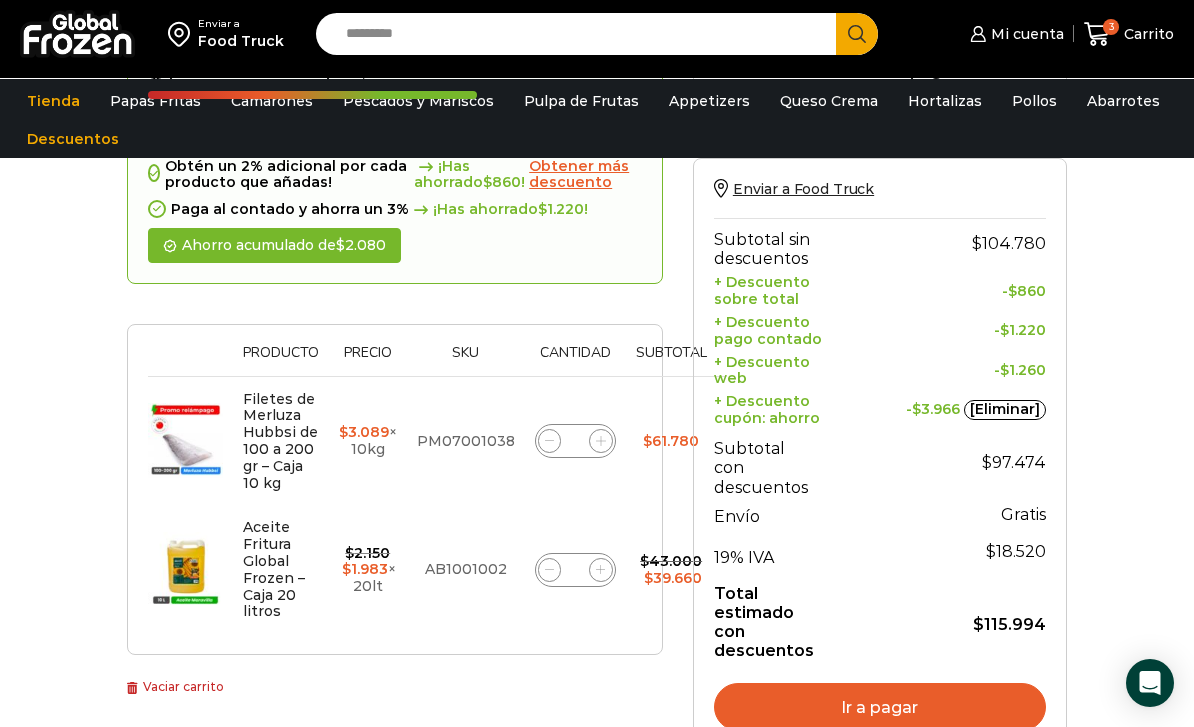 click 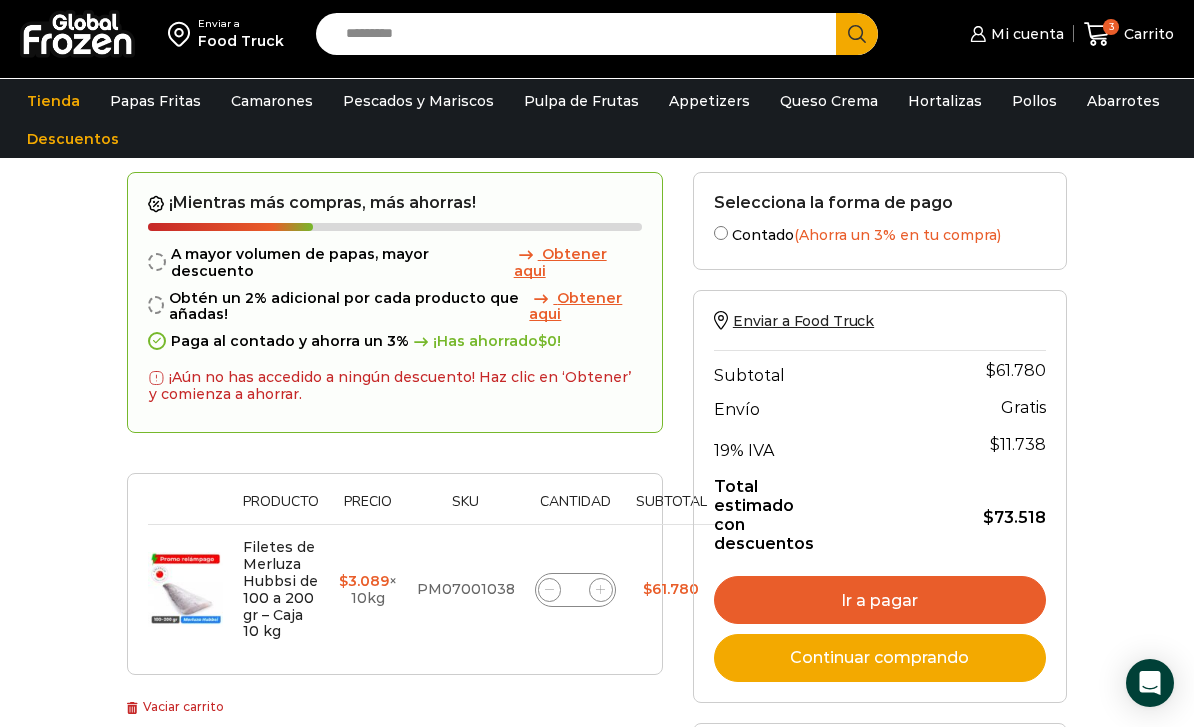 scroll, scrollTop: 147, scrollLeft: 0, axis: vertical 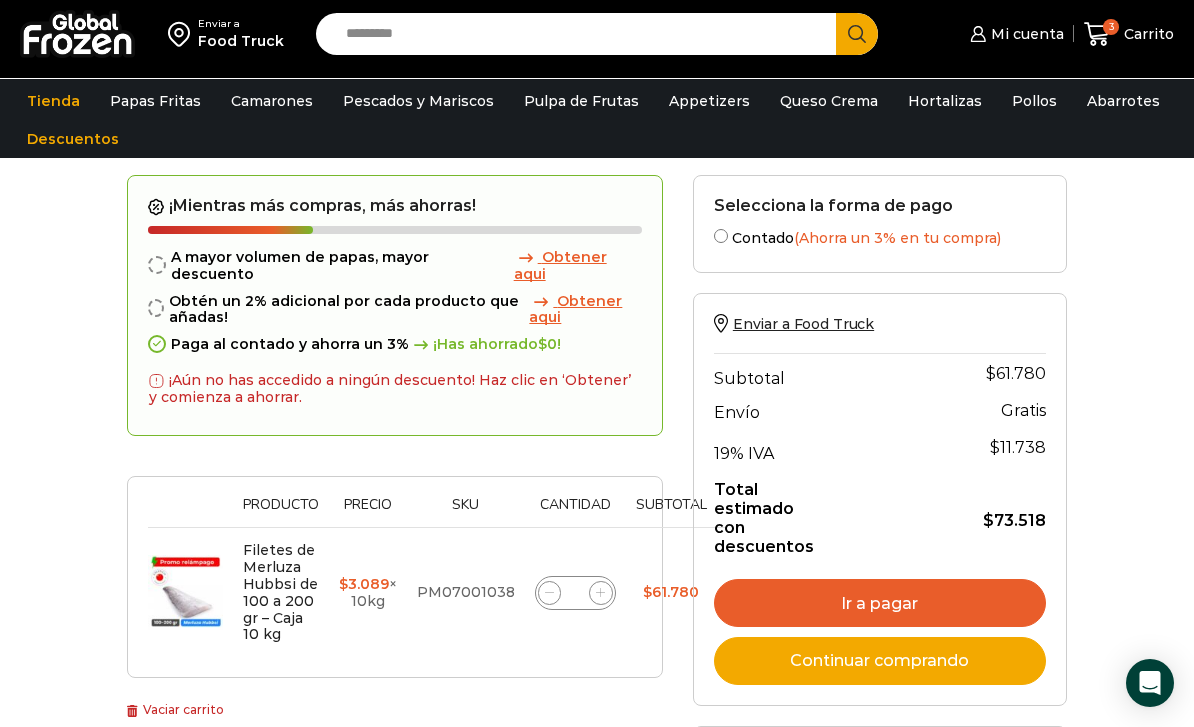 click on "Ir a pagar" at bounding box center [880, 603] 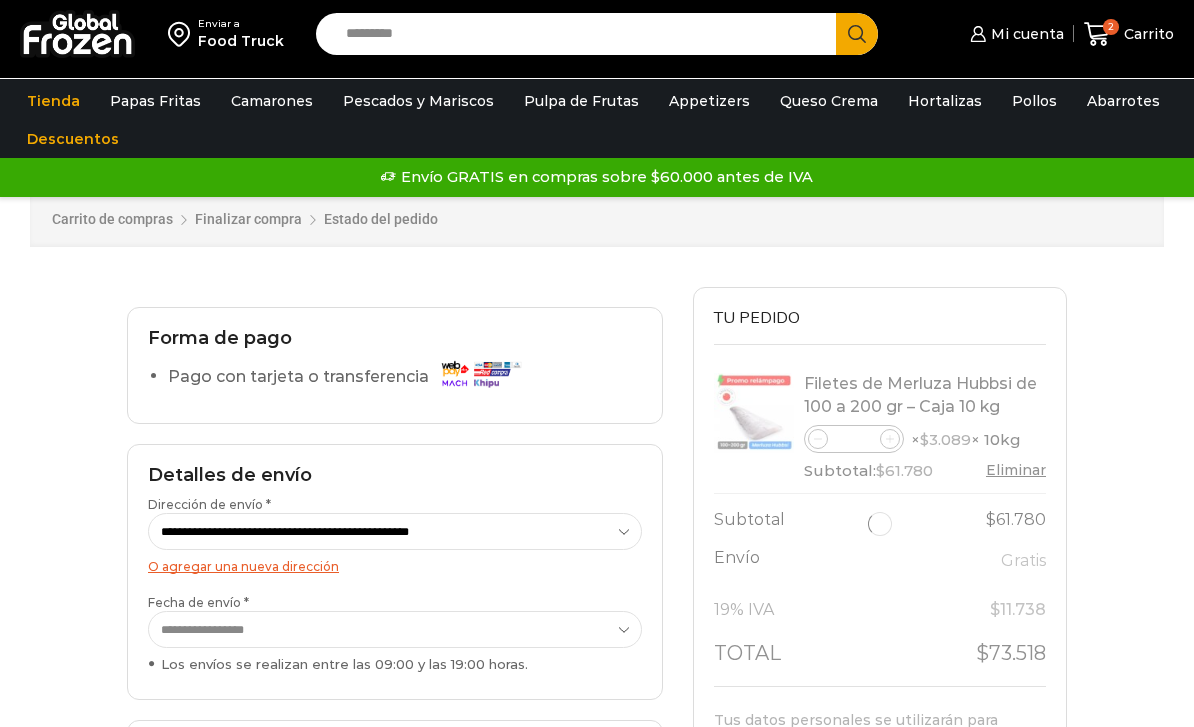 scroll, scrollTop: 0, scrollLeft: 0, axis: both 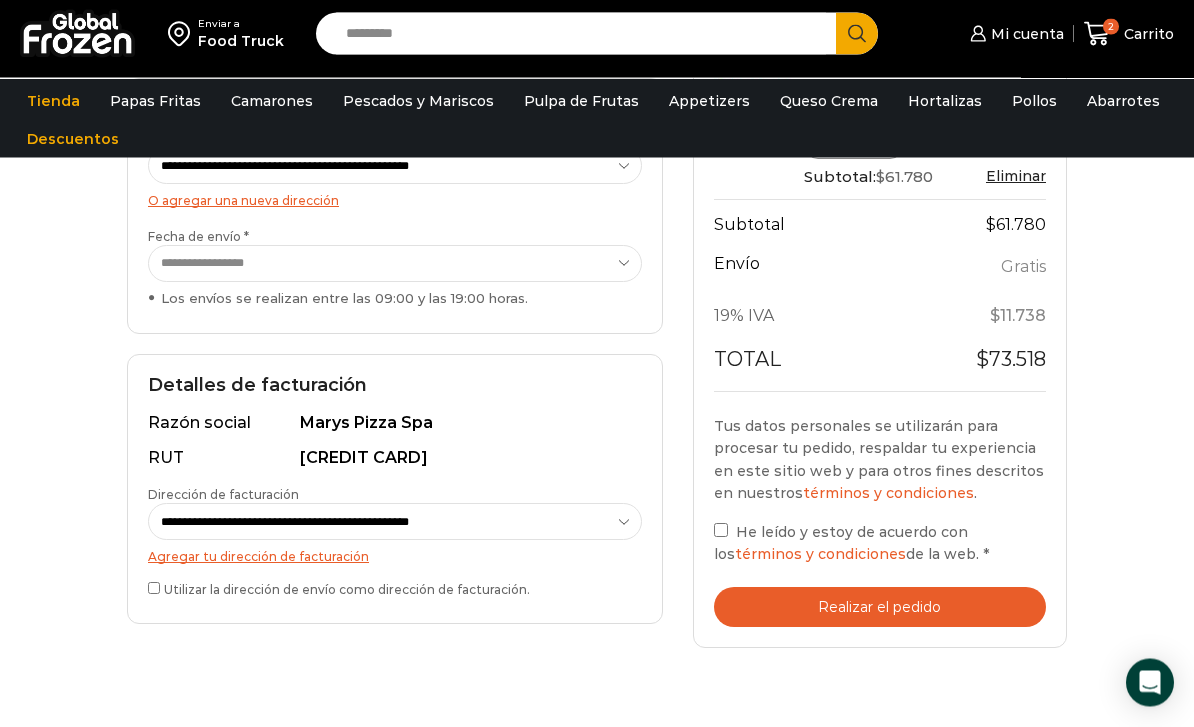 click on "Realizar el pedido" at bounding box center [880, 608] 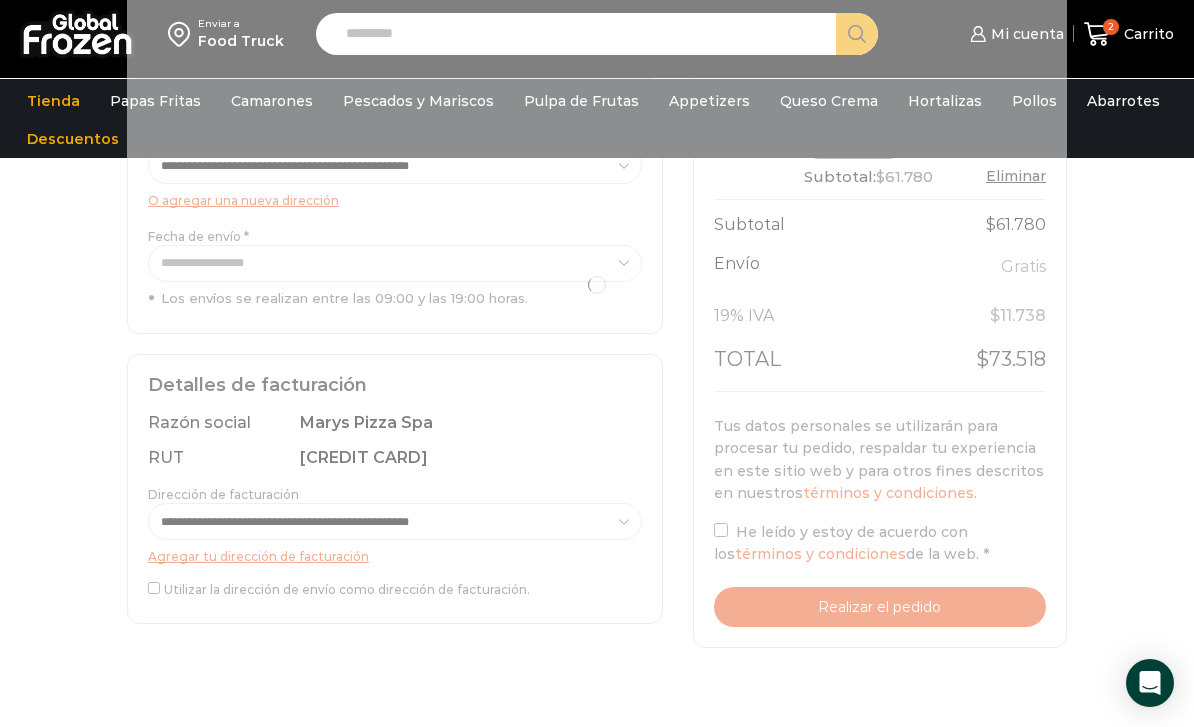 scroll, scrollTop: 441, scrollLeft: 0, axis: vertical 